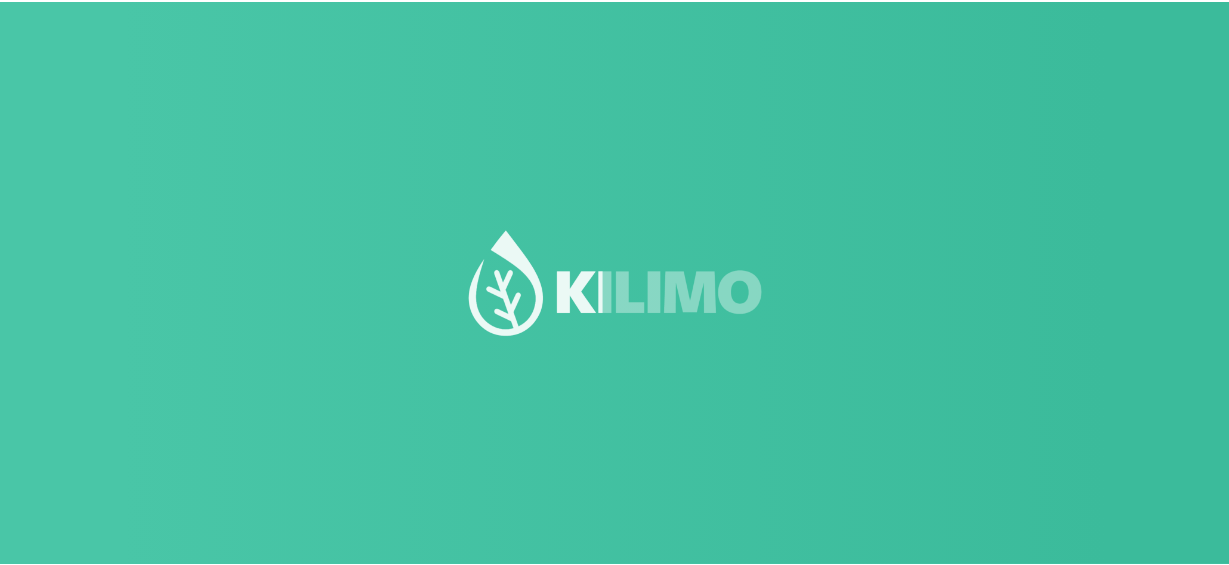 scroll, scrollTop: 0, scrollLeft: 0, axis: both 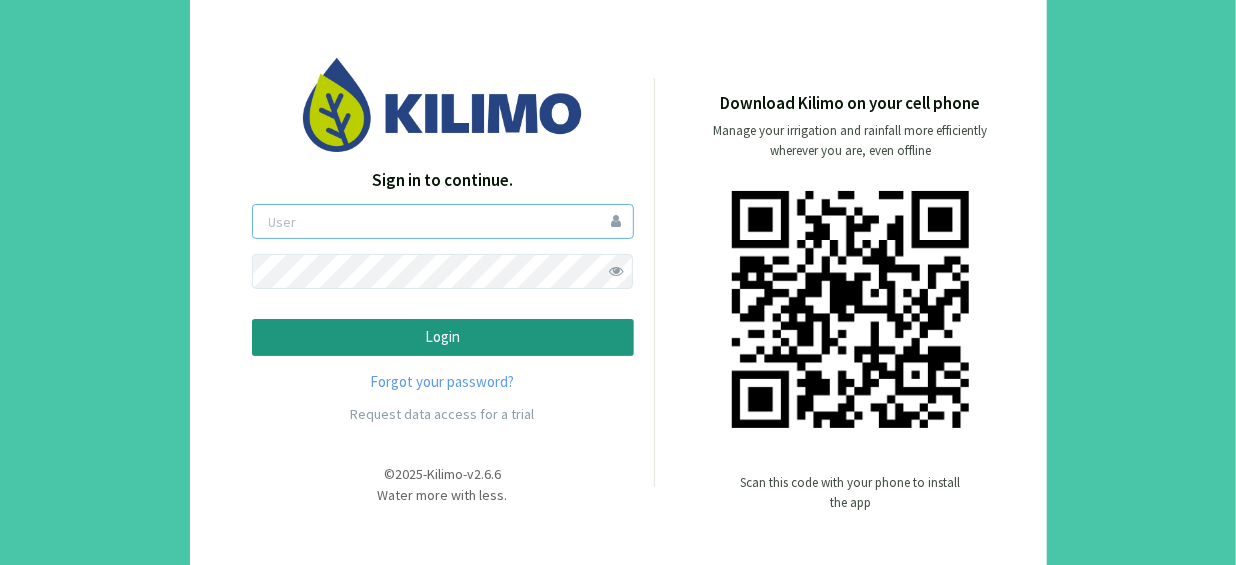 type on "pepesanchez@kilimo.com" 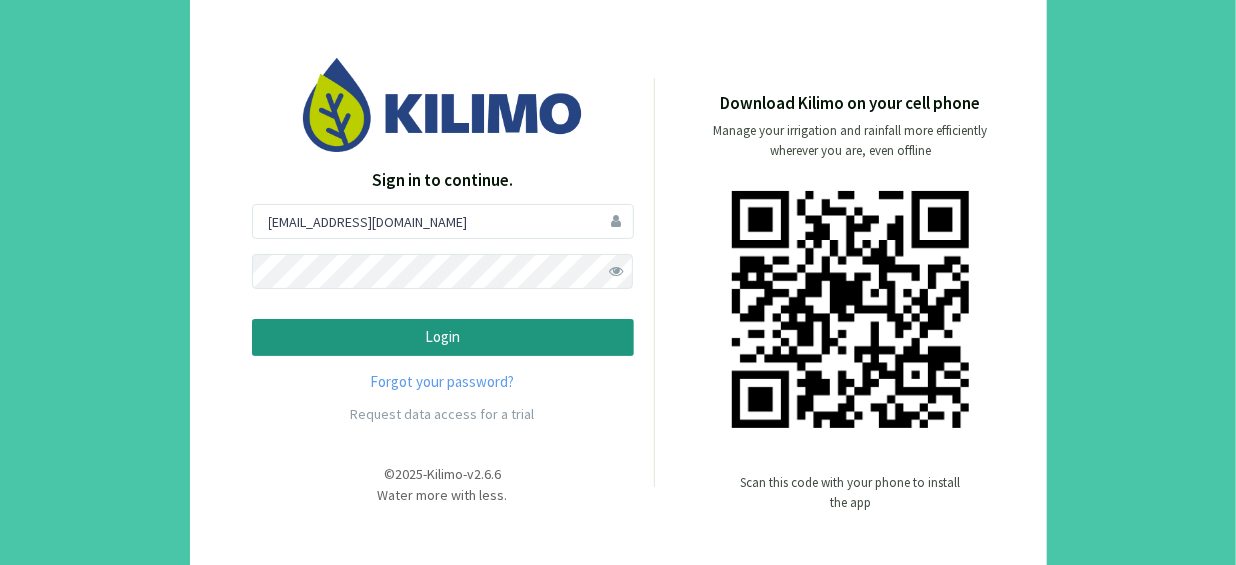 click on "Login" 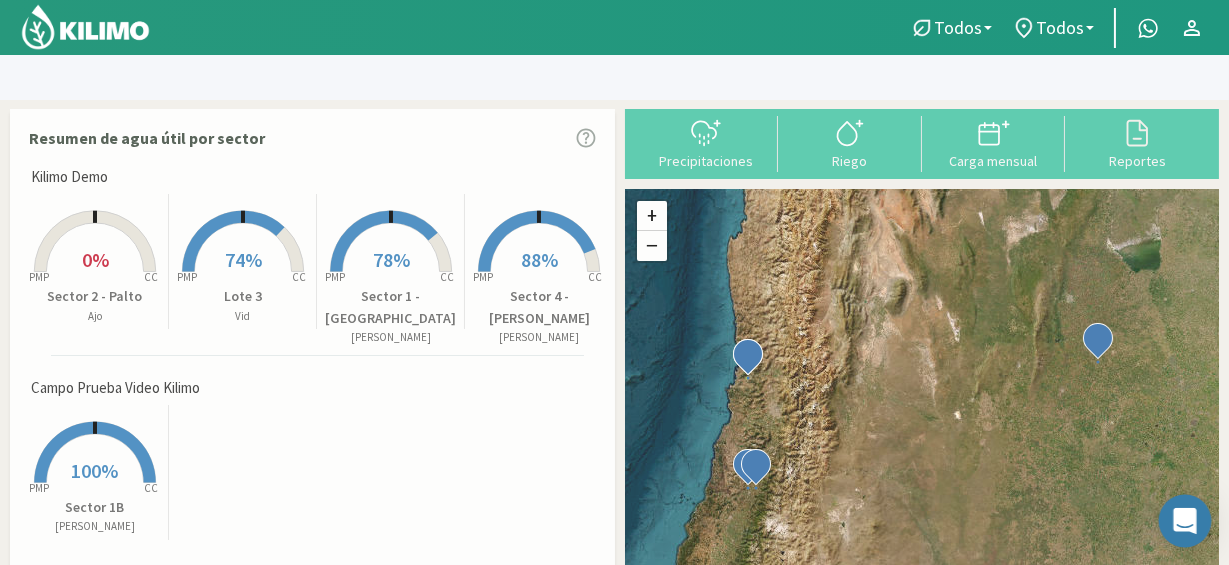 click at bounding box center (1185, 521) 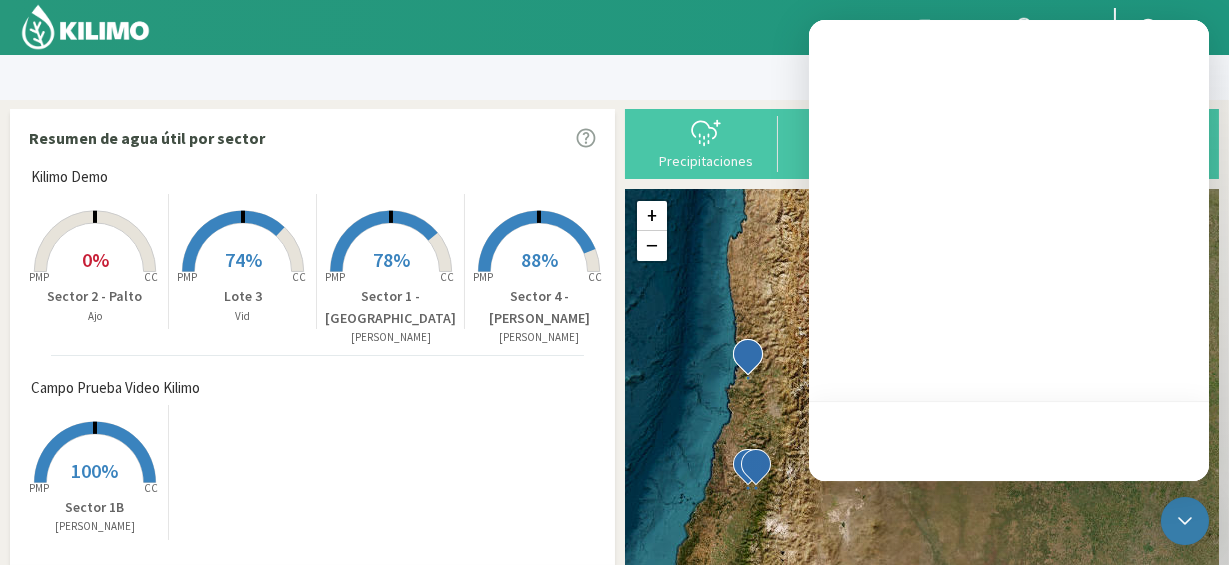 scroll, scrollTop: 0, scrollLeft: 0, axis: both 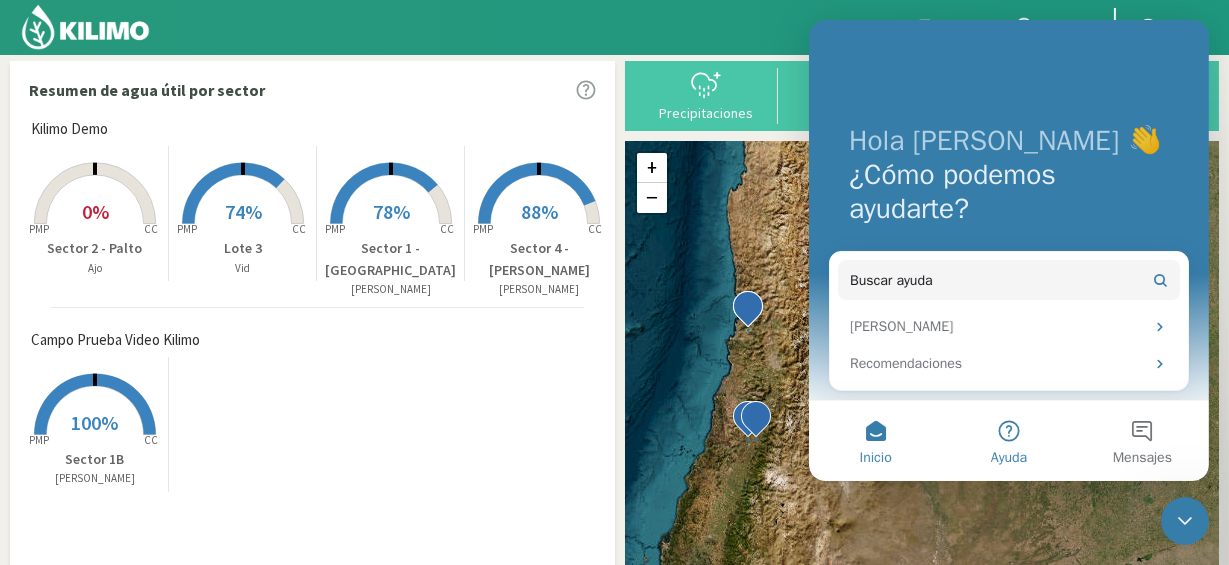 click on "Ayuda" at bounding box center [1007, 441] 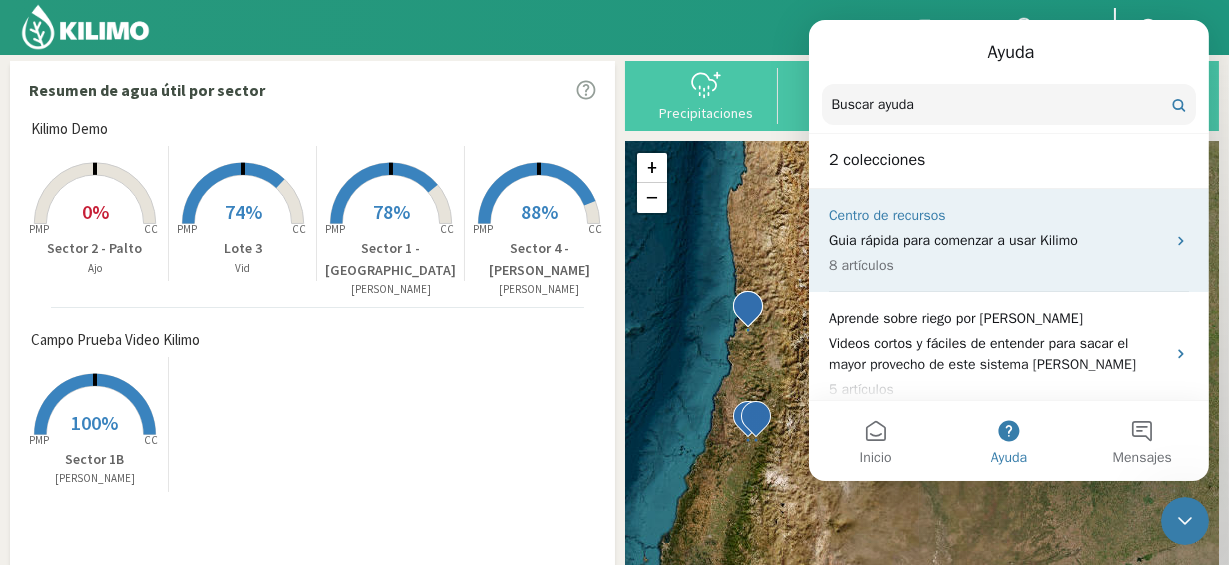 scroll, scrollTop: 14, scrollLeft: 0, axis: vertical 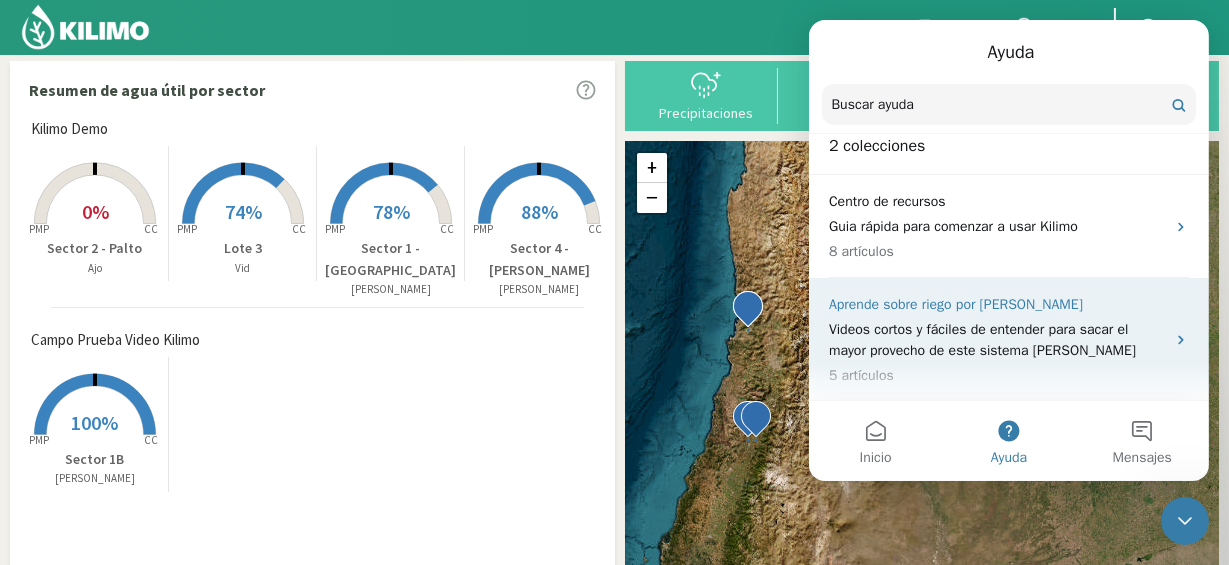click on "Aprende sobre riego por goteo" at bounding box center [996, 304] 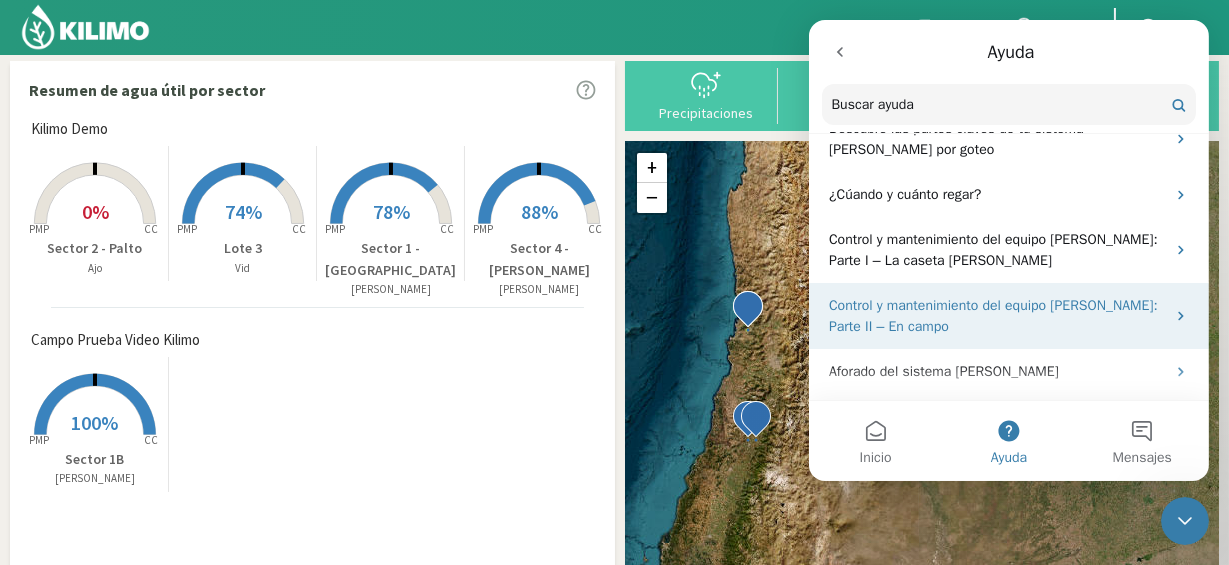 scroll, scrollTop: 0, scrollLeft: 0, axis: both 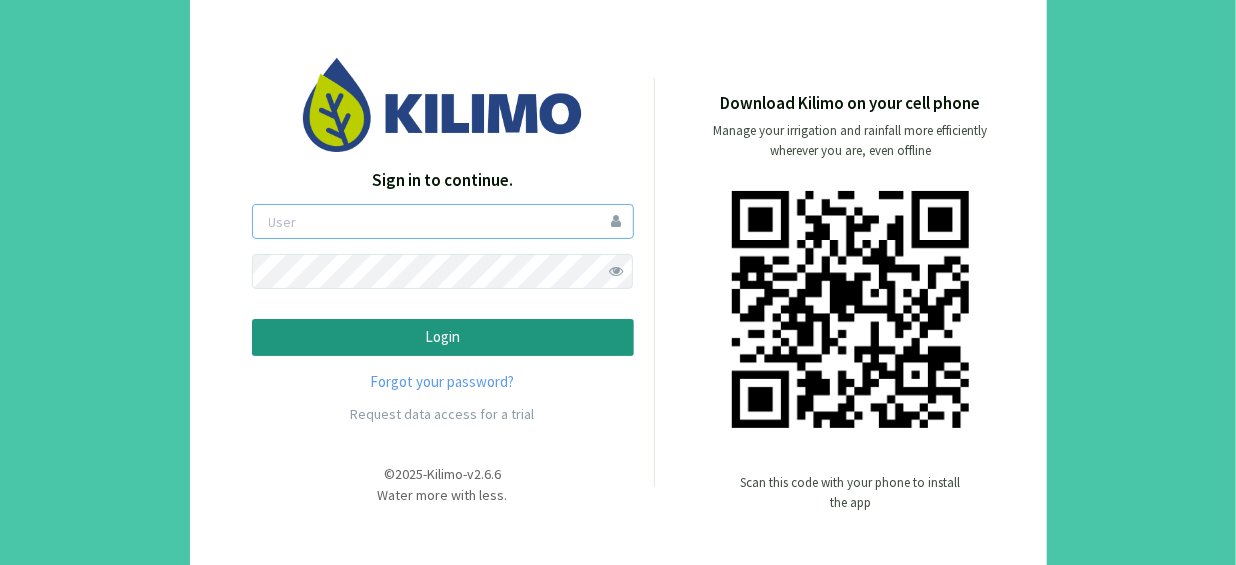 type on "pepesanchez@kilimo.com" 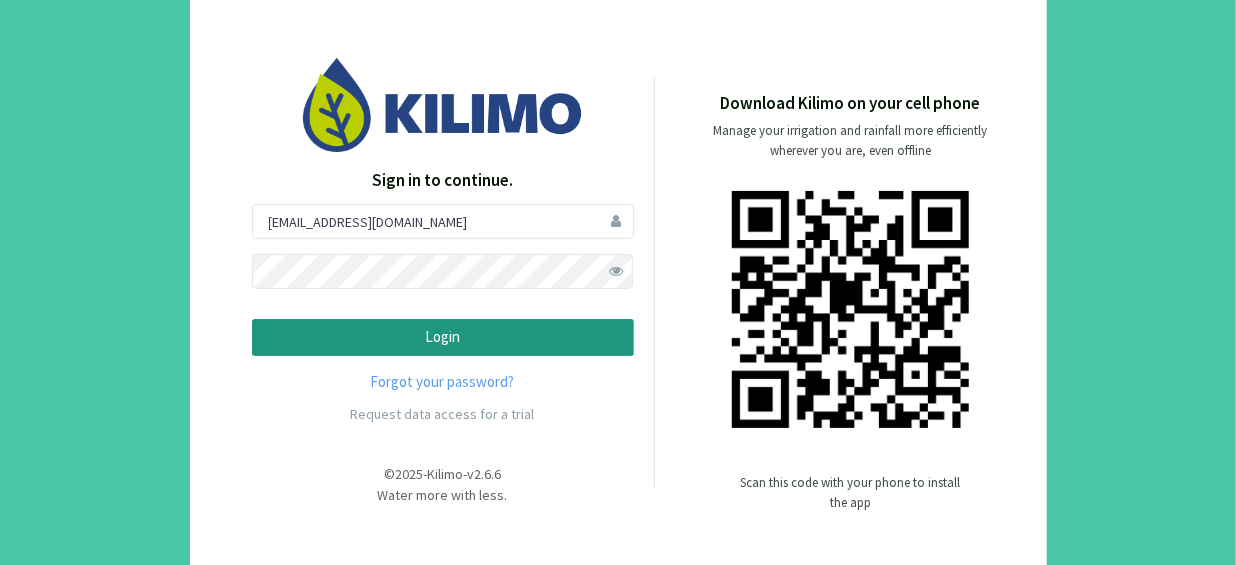 click on "Login" 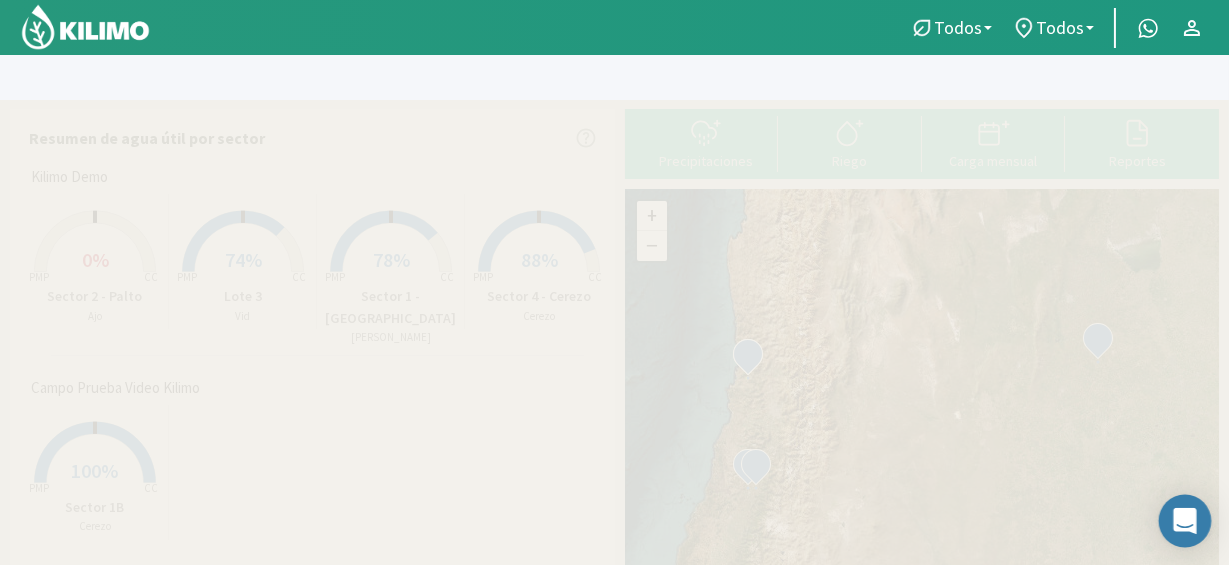 click 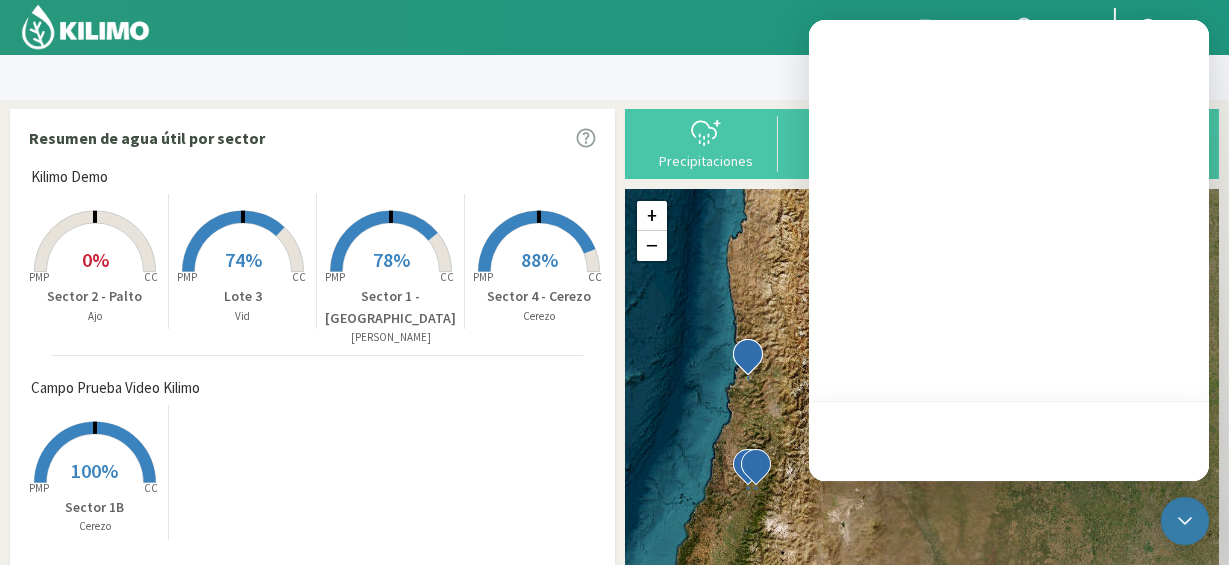 scroll, scrollTop: 0, scrollLeft: 0, axis: both 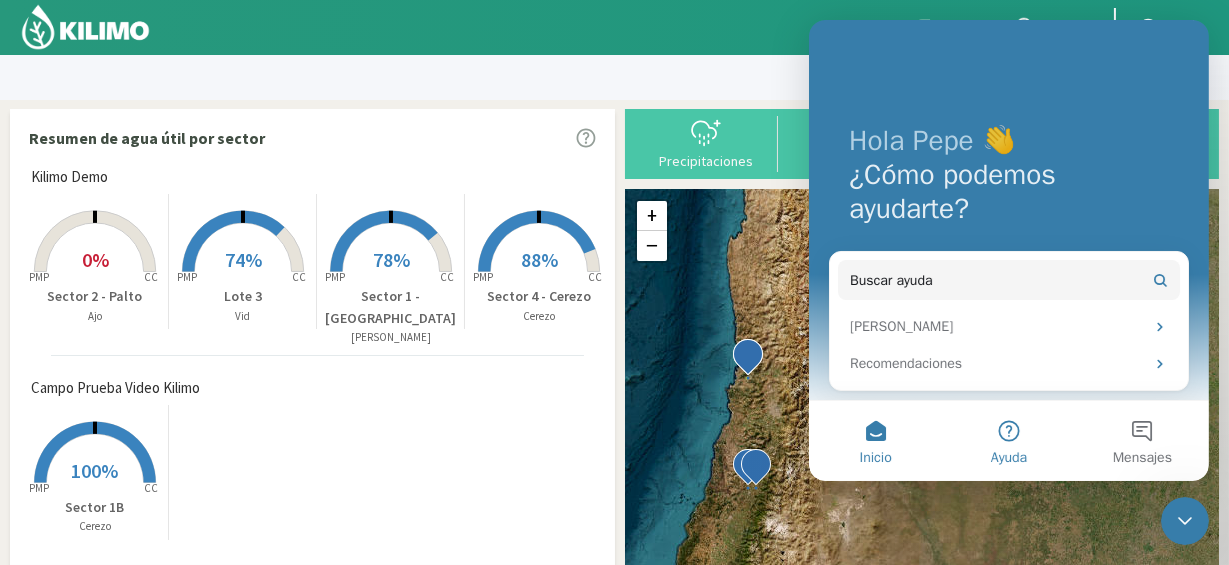 click on "Ayuda" at bounding box center (1007, 441) 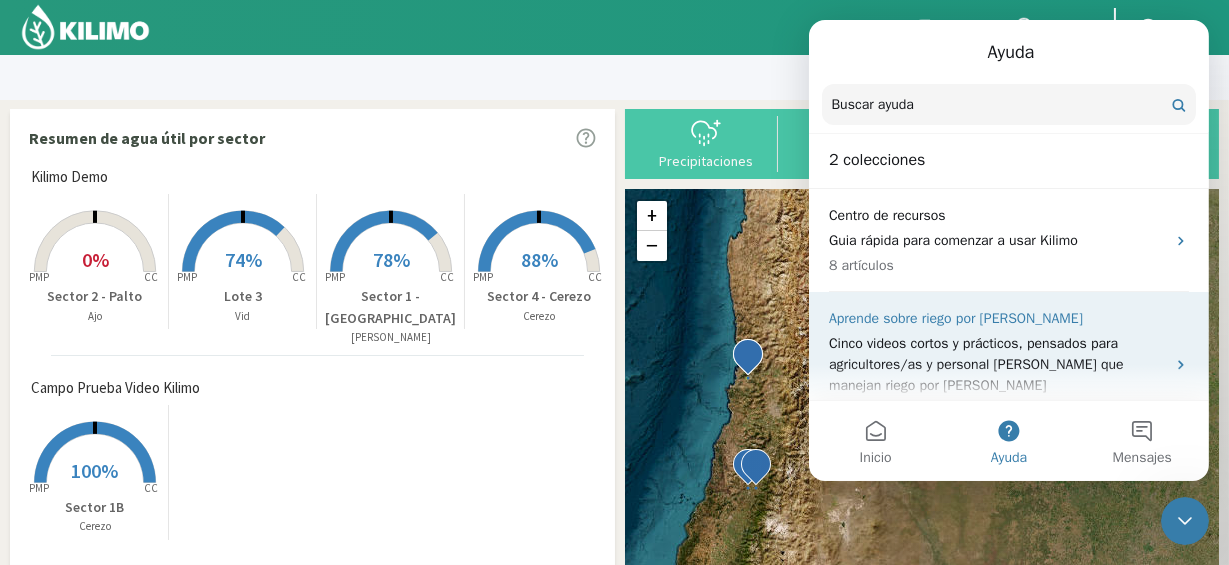 scroll, scrollTop: 35, scrollLeft: 0, axis: vertical 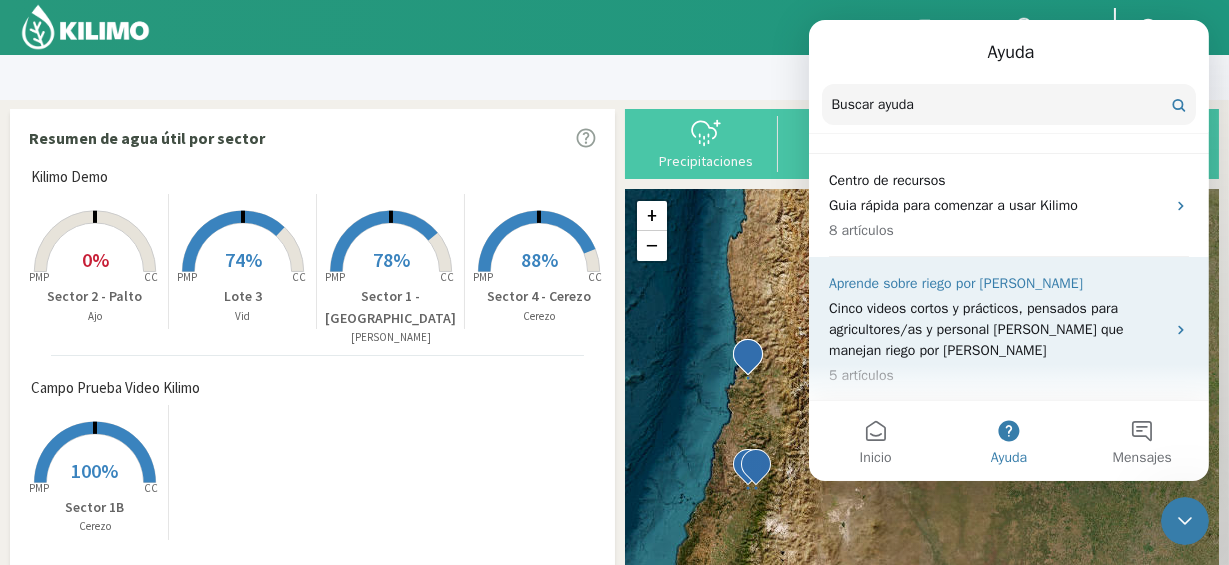 click on "Aprende sobre riego por goteo" at bounding box center [996, 283] 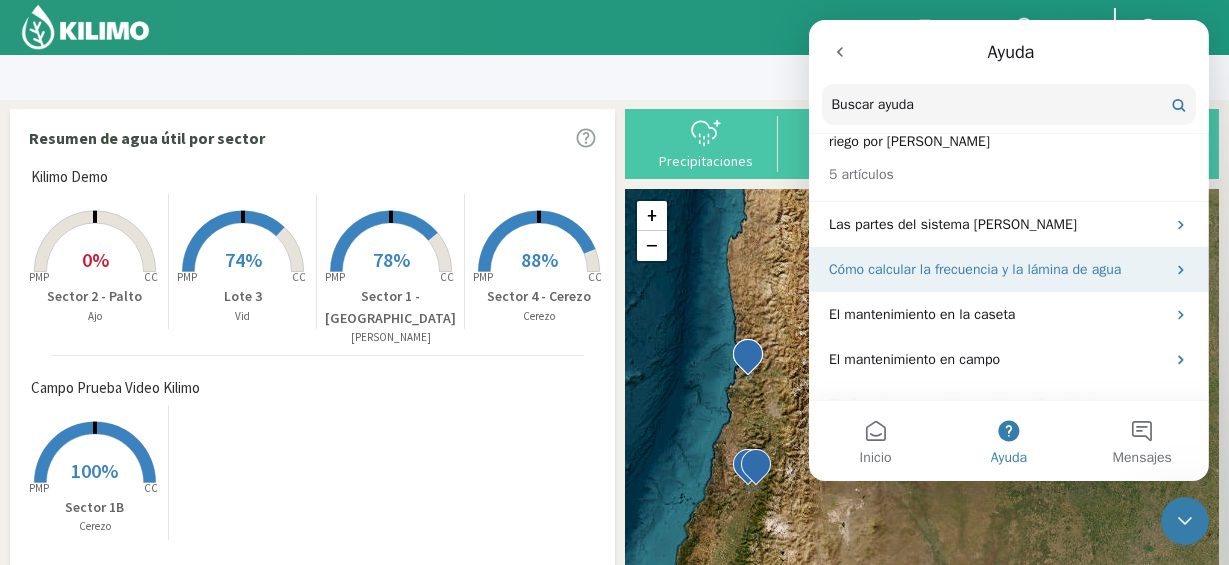 scroll, scrollTop: 90, scrollLeft: 0, axis: vertical 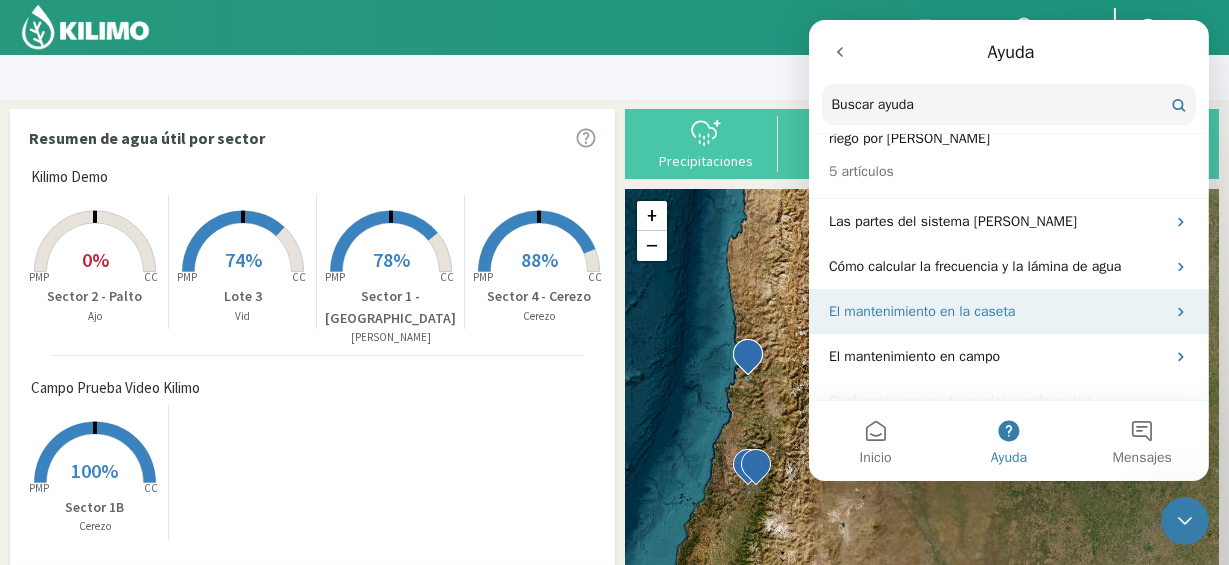 click on "El mantenimiento en la caseta" at bounding box center (996, 311) 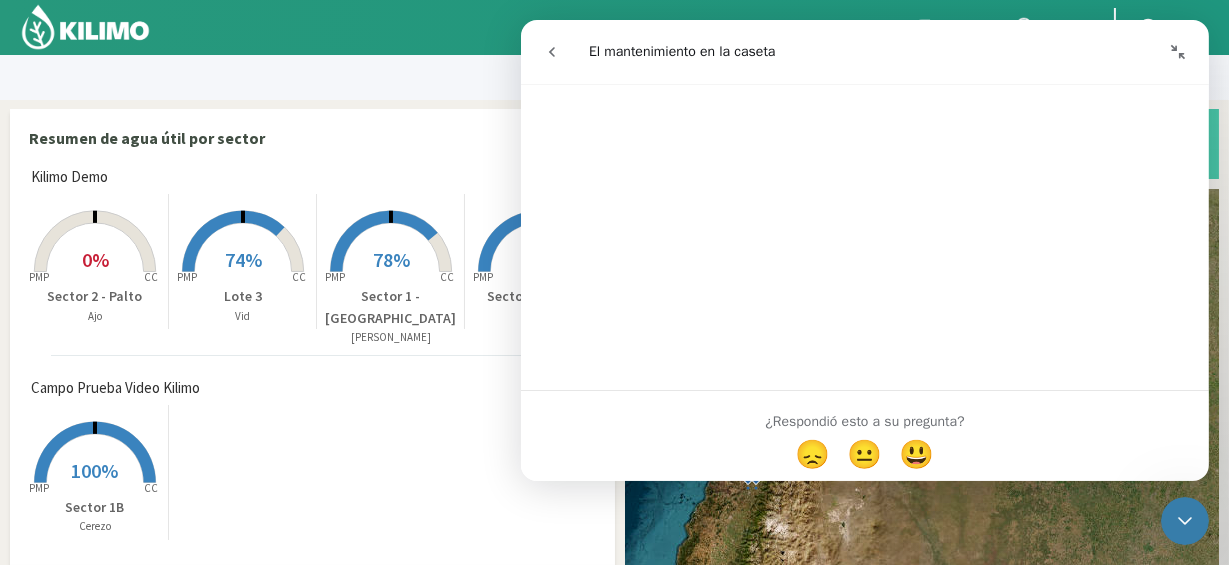 scroll, scrollTop: 944, scrollLeft: 0, axis: vertical 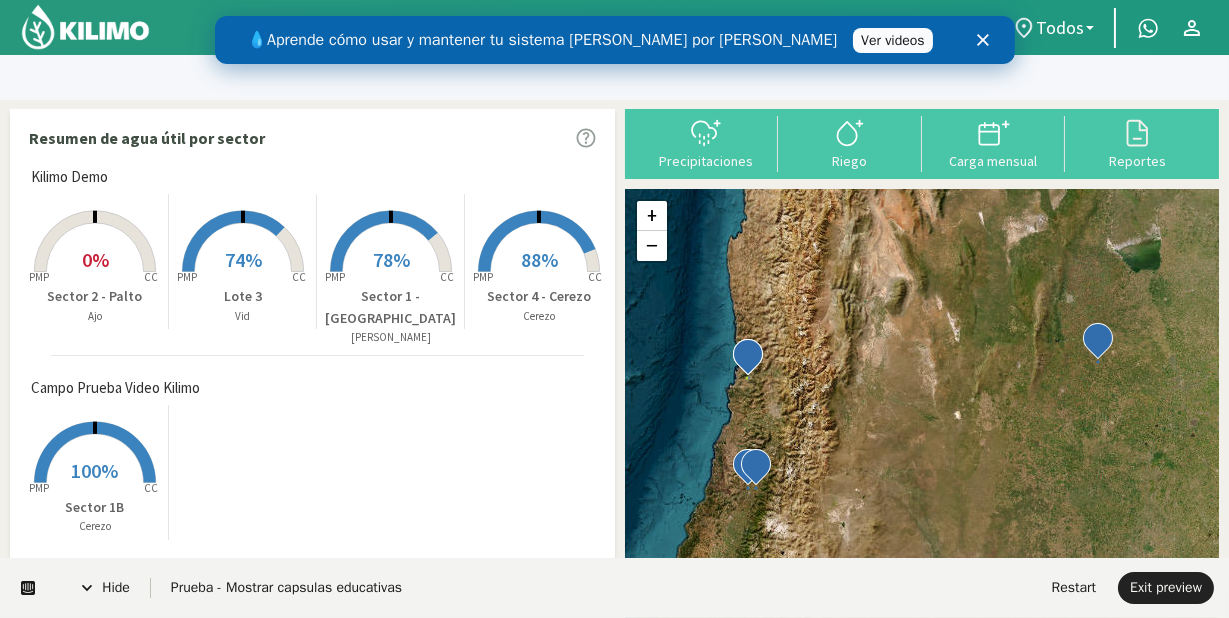 click on "Ver videos" at bounding box center (891, 40) 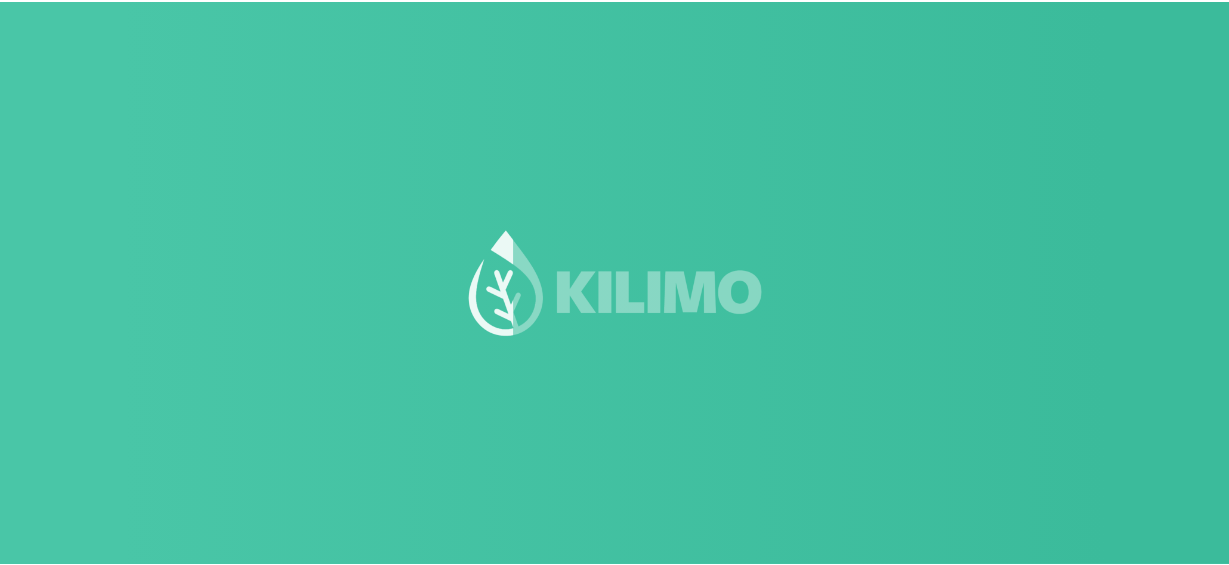 scroll, scrollTop: 0, scrollLeft: 0, axis: both 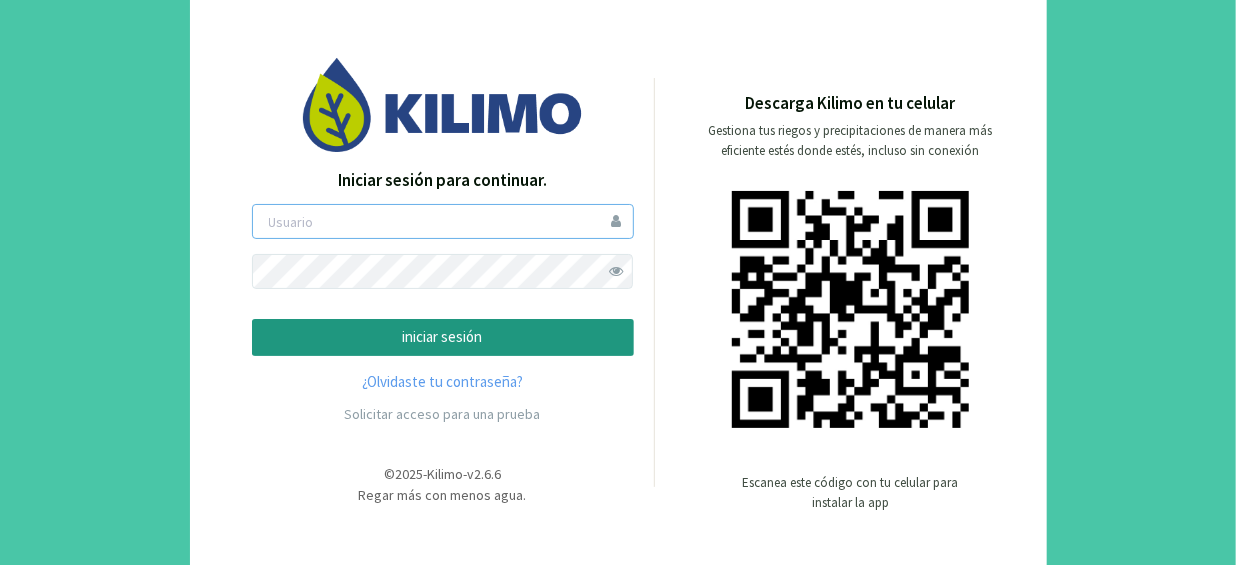 type on "[EMAIL_ADDRESS][DOMAIN_NAME]" 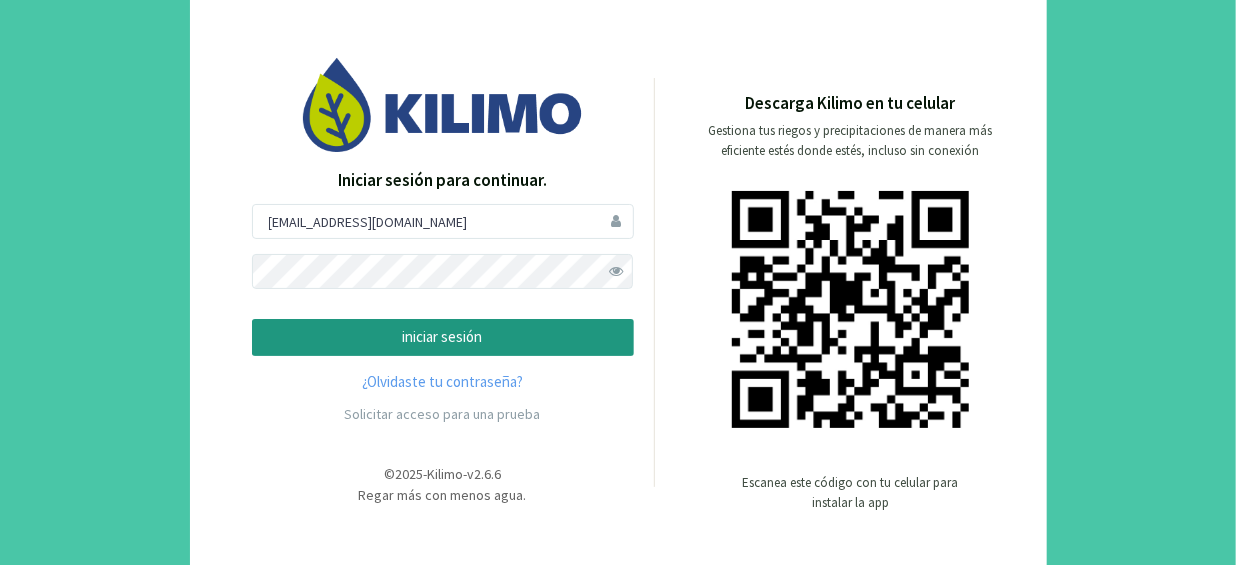 click on "iniciar sesión" 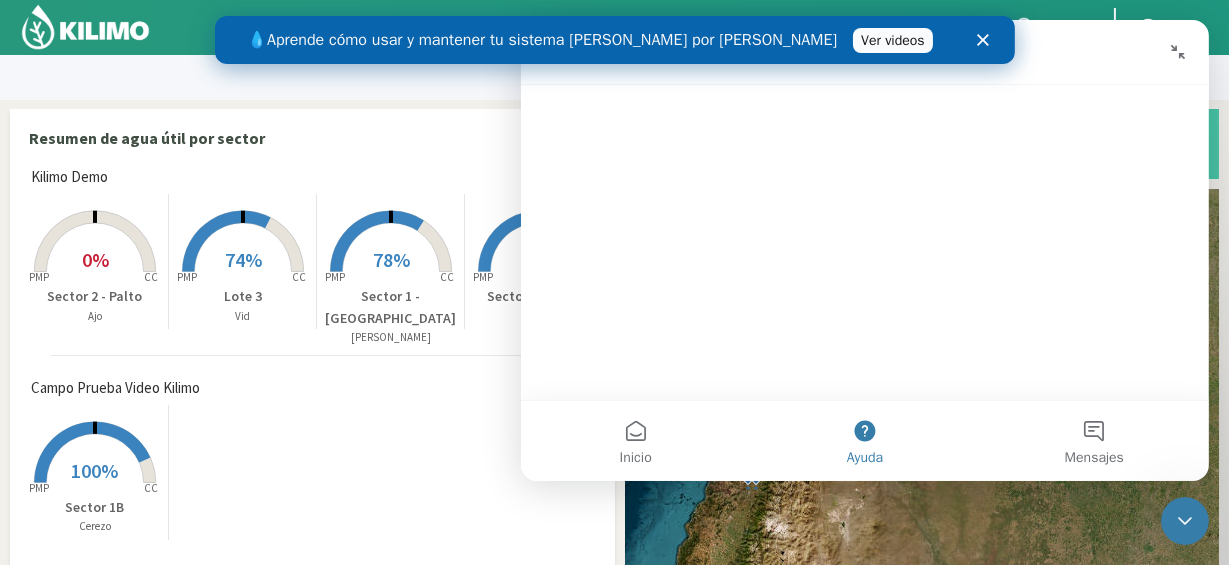 scroll, scrollTop: 0, scrollLeft: 0, axis: both 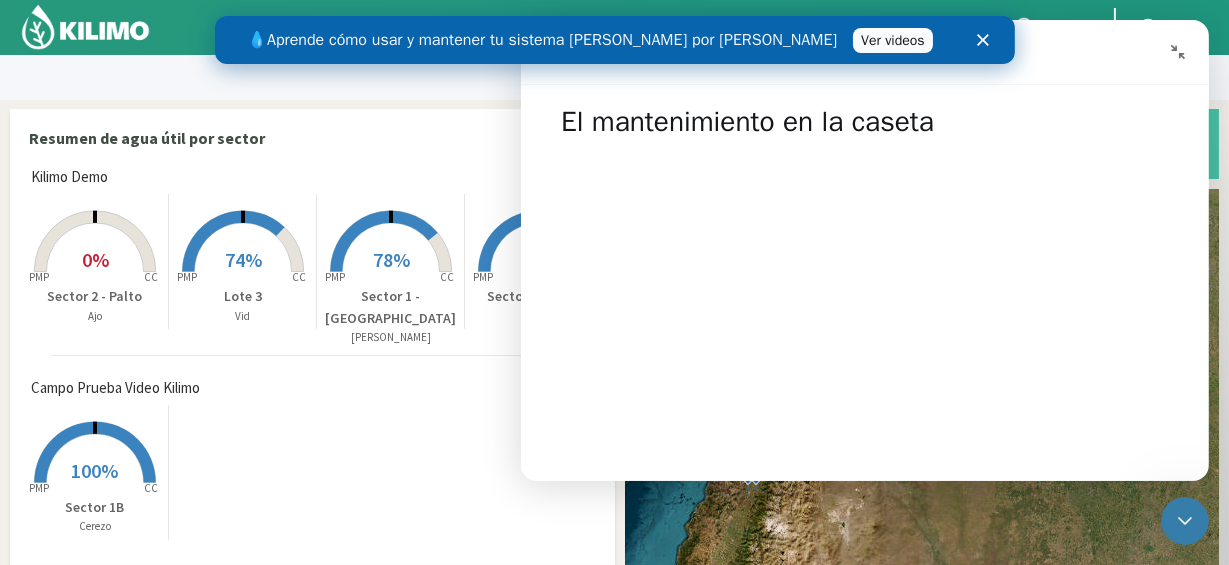 click on "Ver videos" at bounding box center [891, 40] 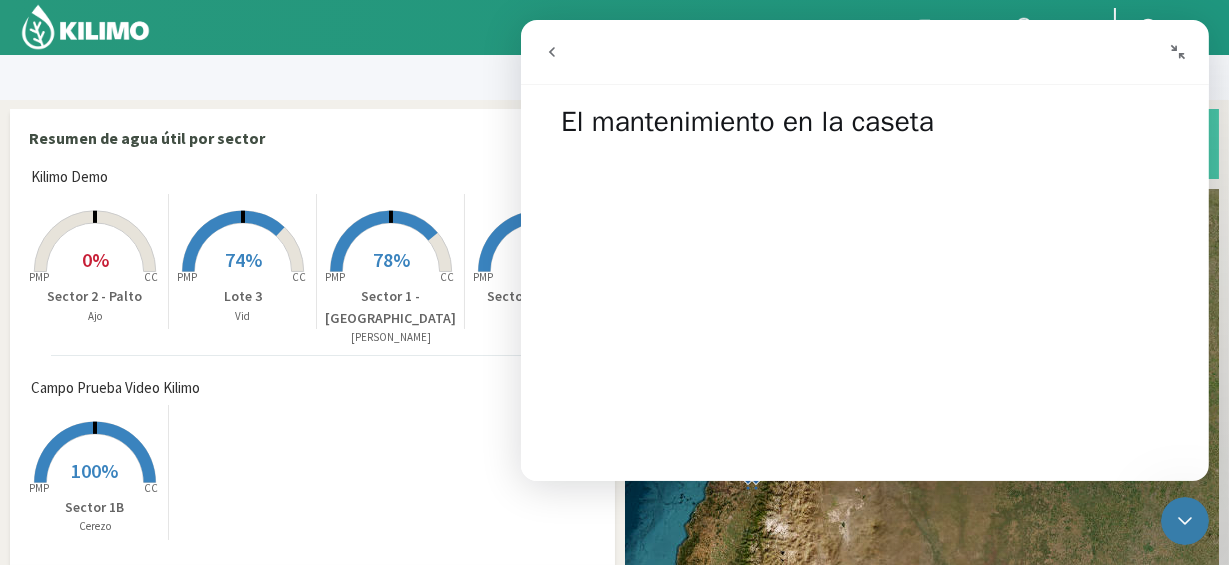 click 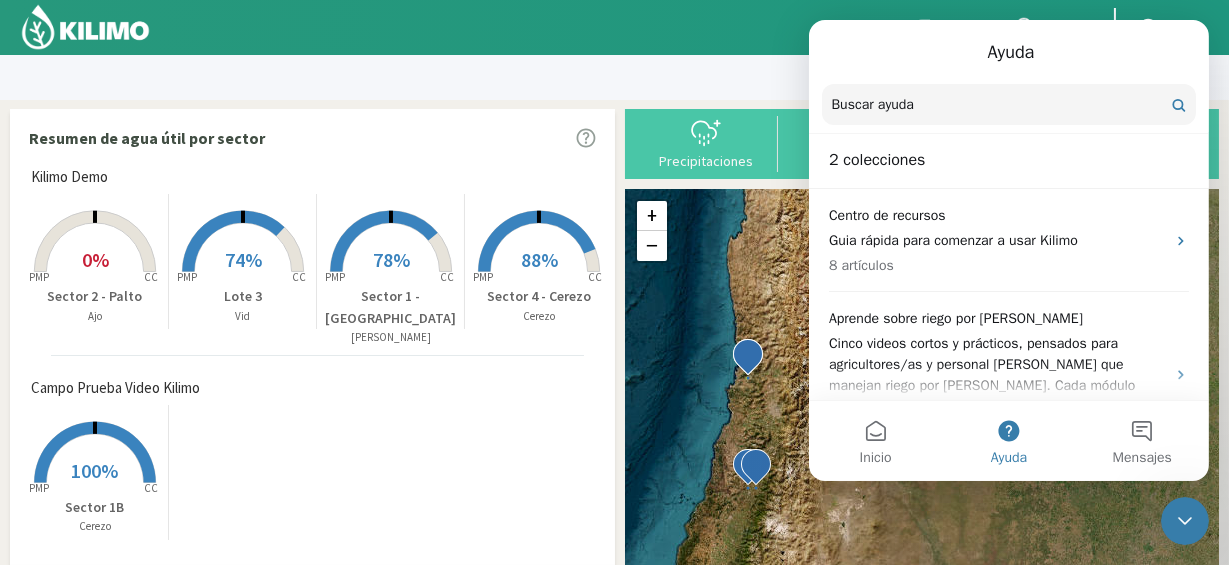click 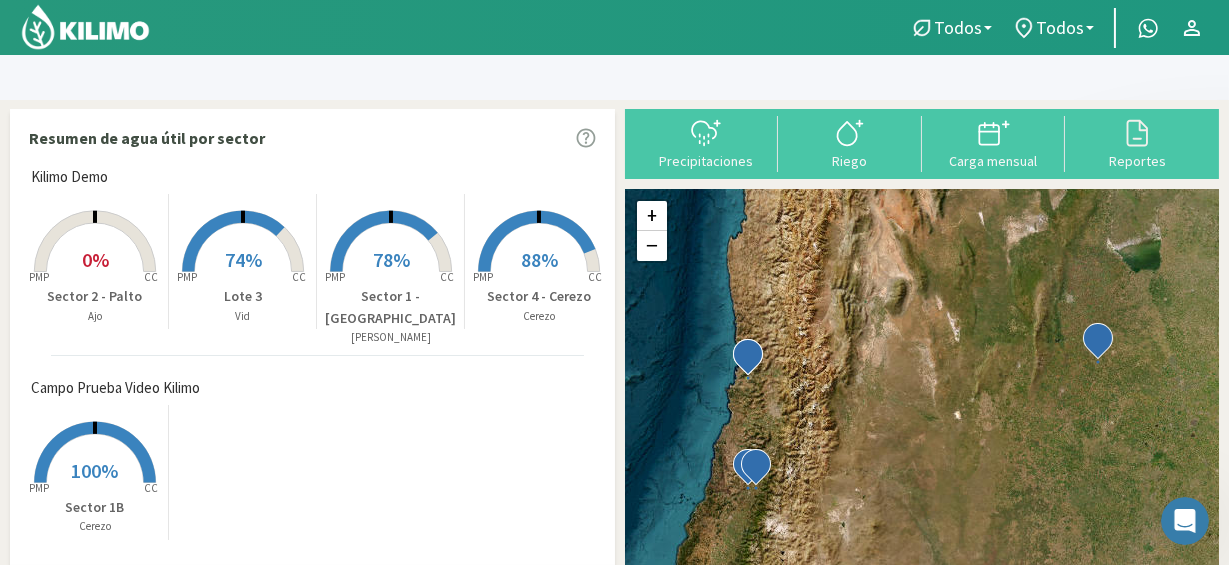 scroll, scrollTop: 0, scrollLeft: 0, axis: both 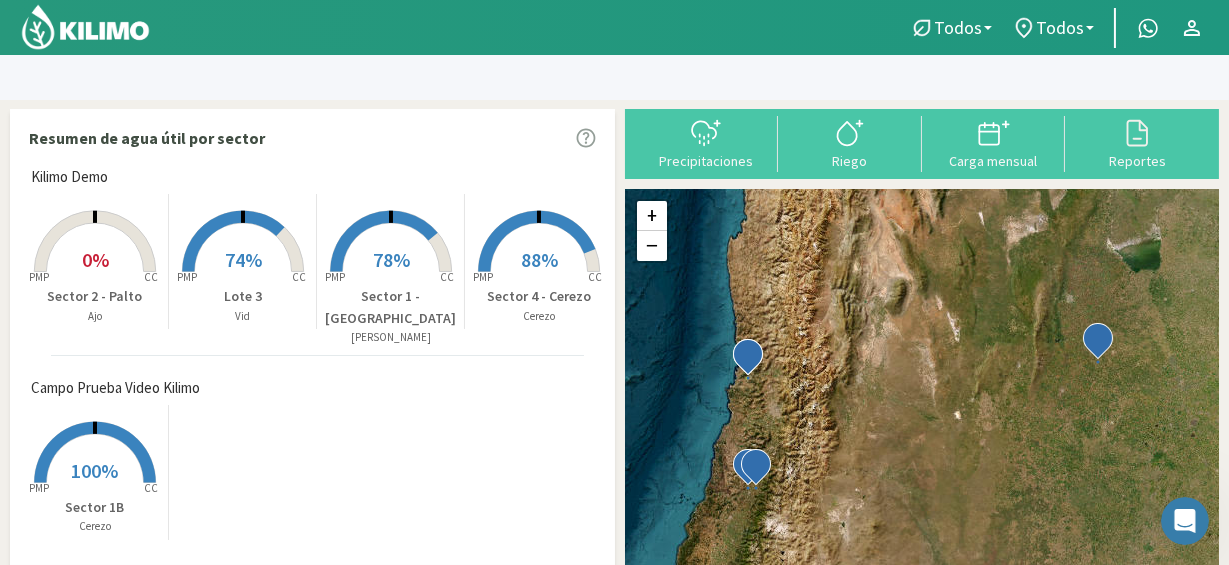 click 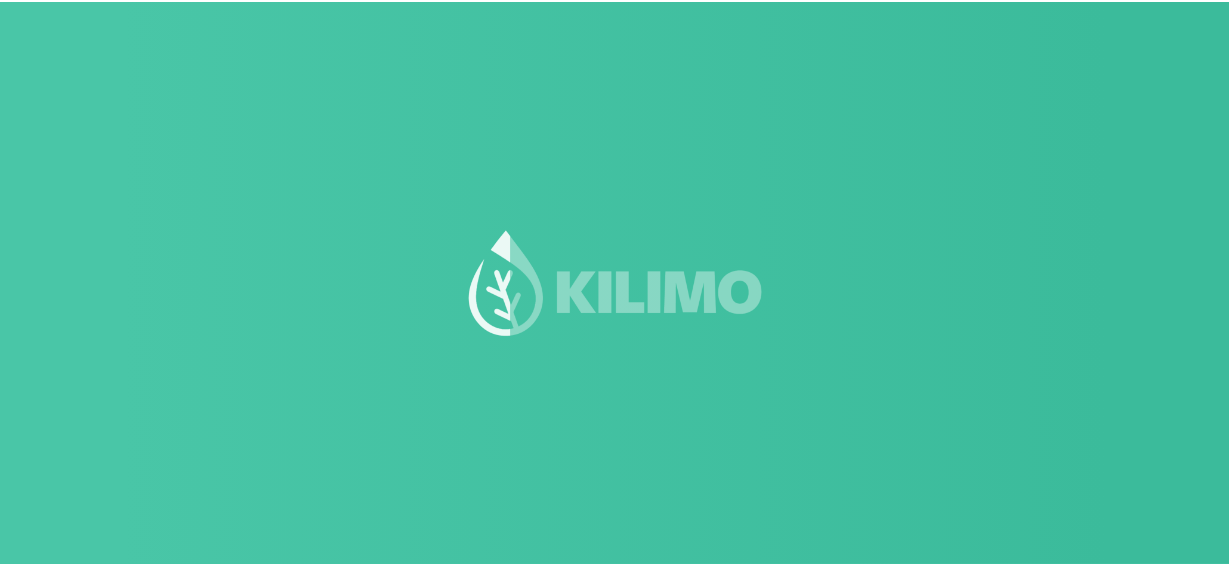 scroll, scrollTop: 0, scrollLeft: 0, axis: both 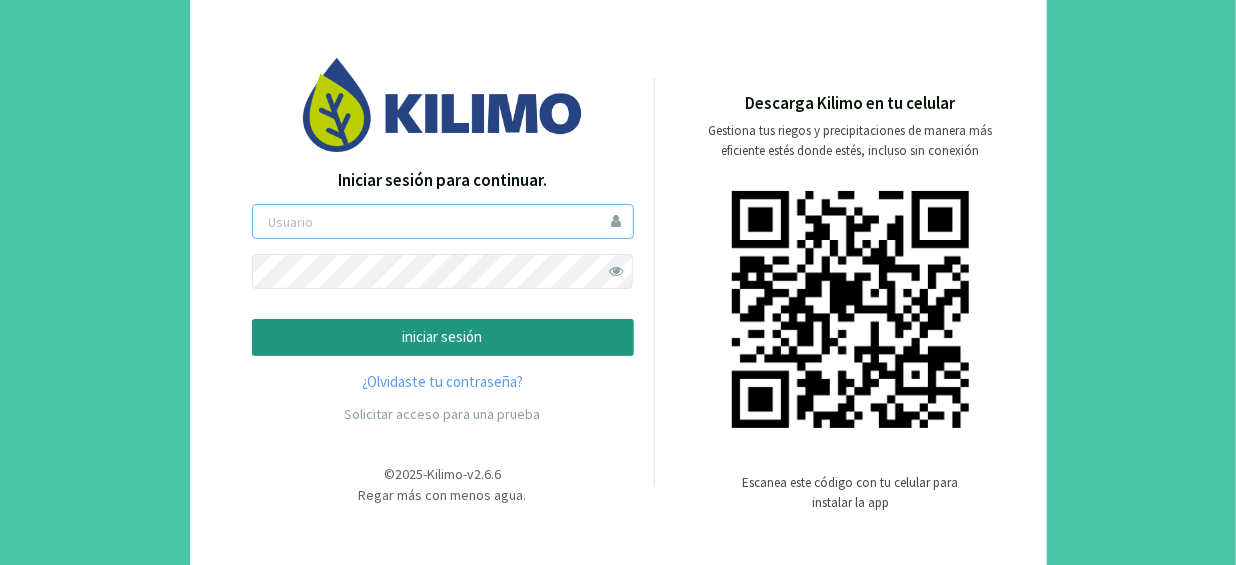 type on "[EMAIL_ADDRESS][DOMAIN_NAME]" 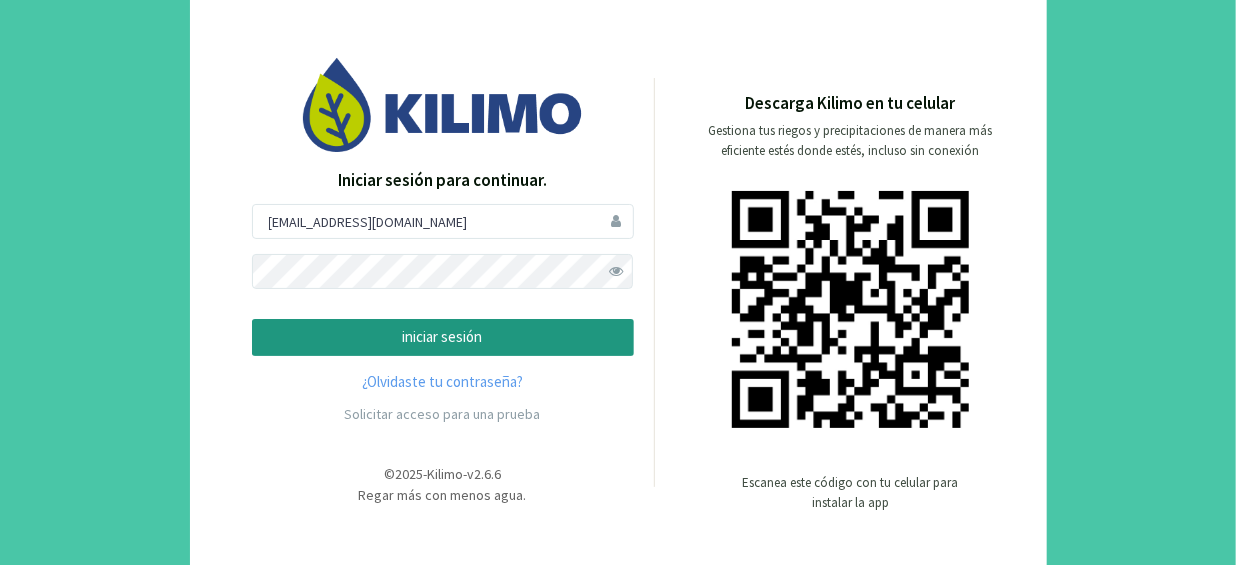 click on "iniciar sesión" 